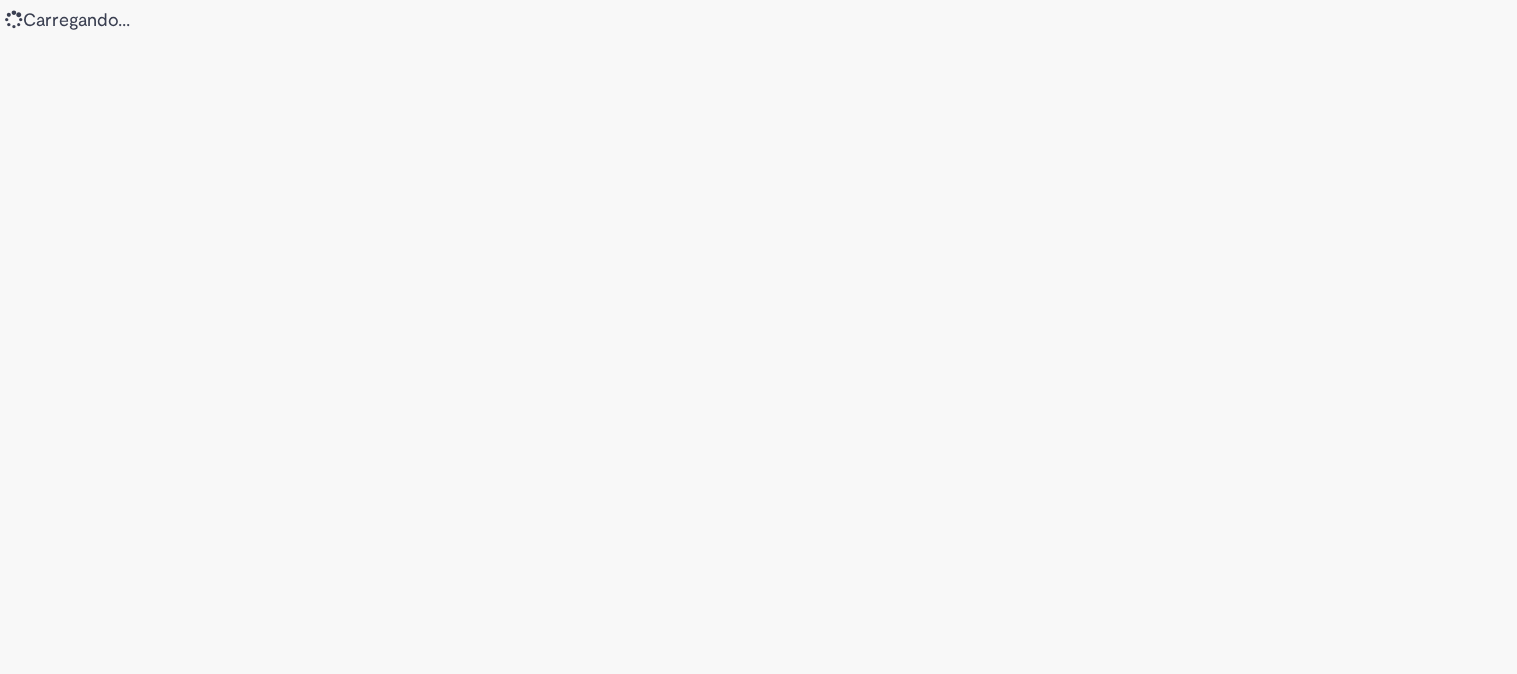 scroll, scrollTop: 0, scrollLeft: 0, axis: both 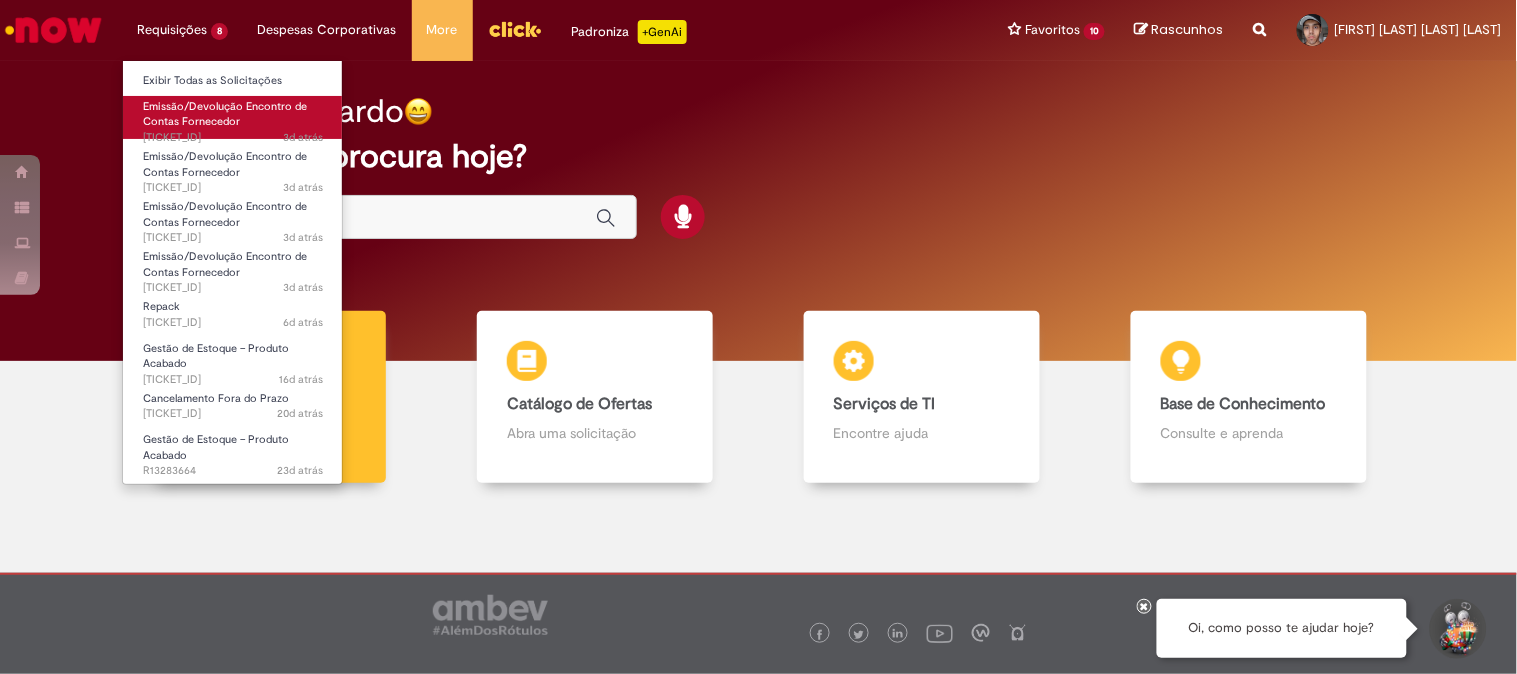 click on "Emissão/Devolução Encontro de Contas Fornecedor" at bounding box center [225, 114] 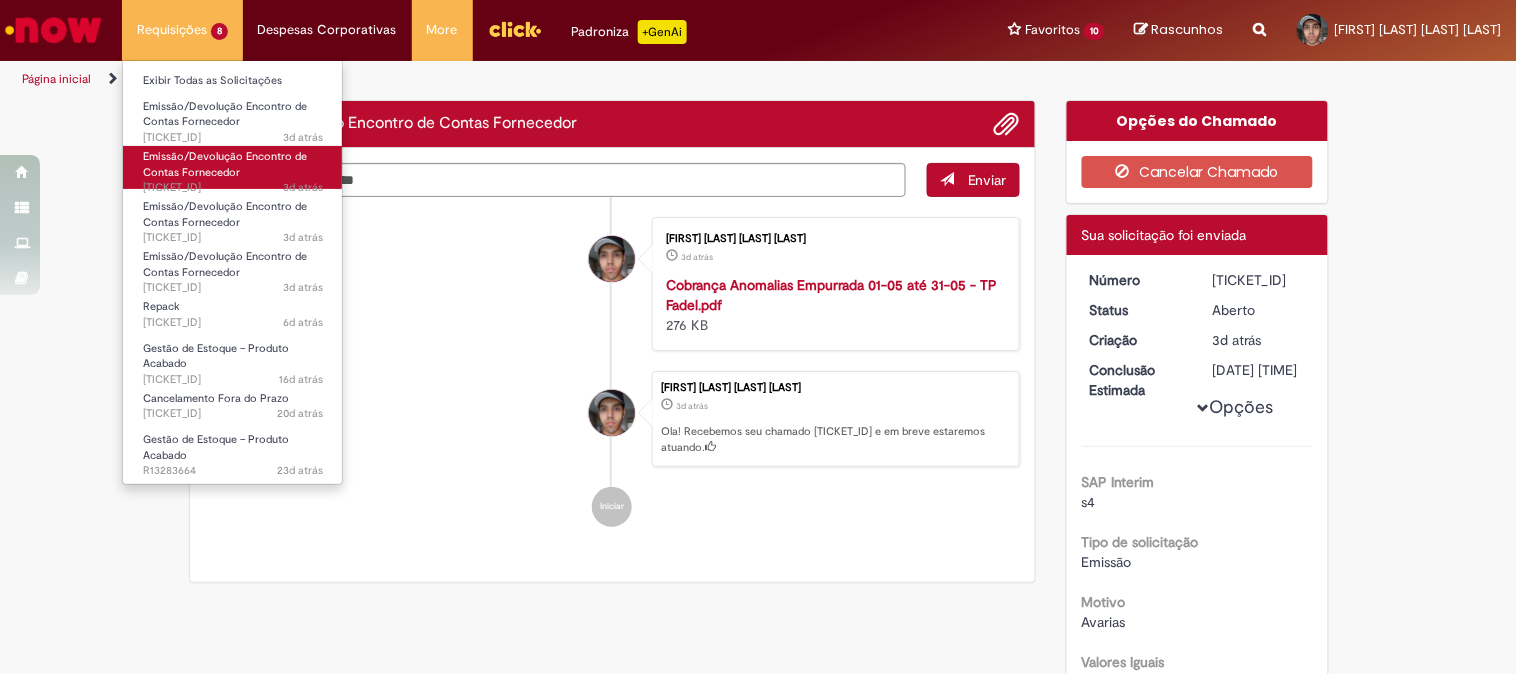 click on "Emissão/Devolução Encontro de Contas Fornecedor" at bounding box center (225, 164) 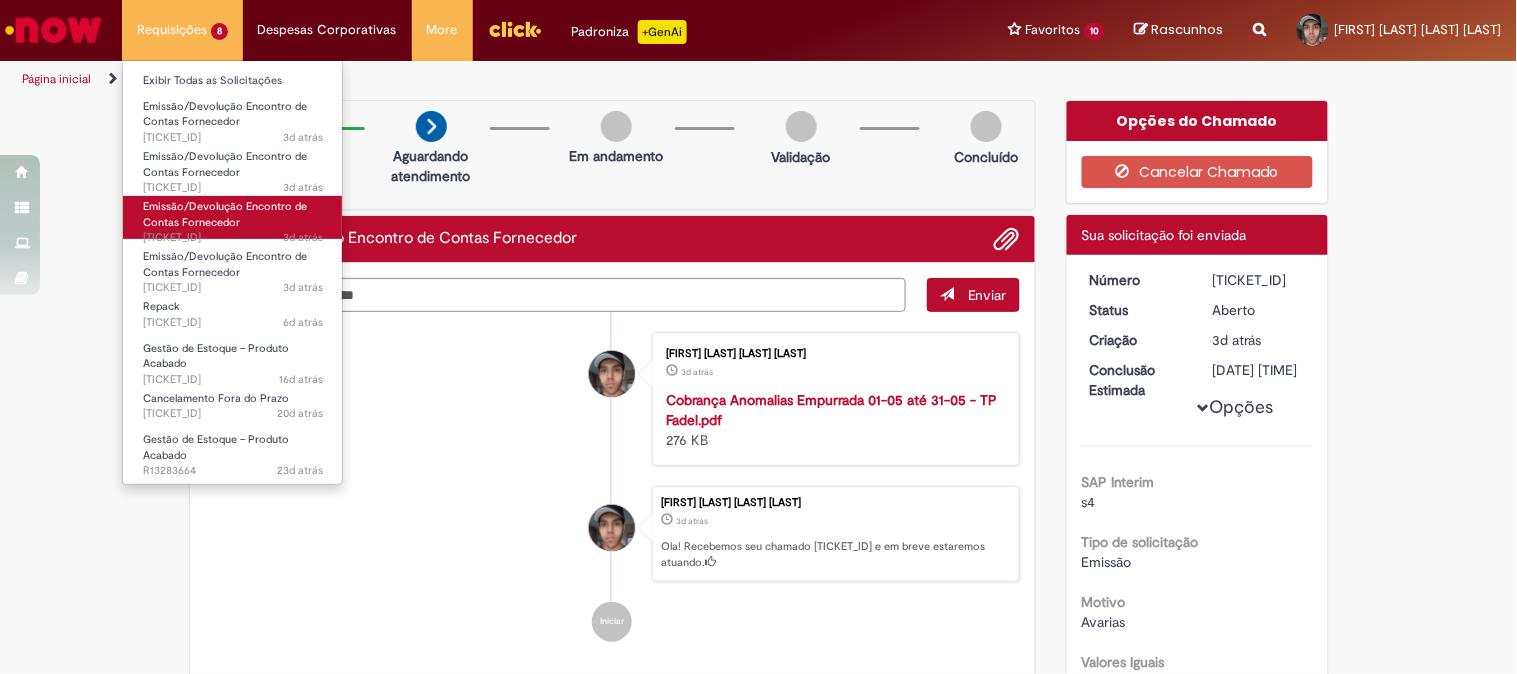 click on "Emissão/Devolução Encontro de Contas Fornecedor" at bounding box center (225, 214) 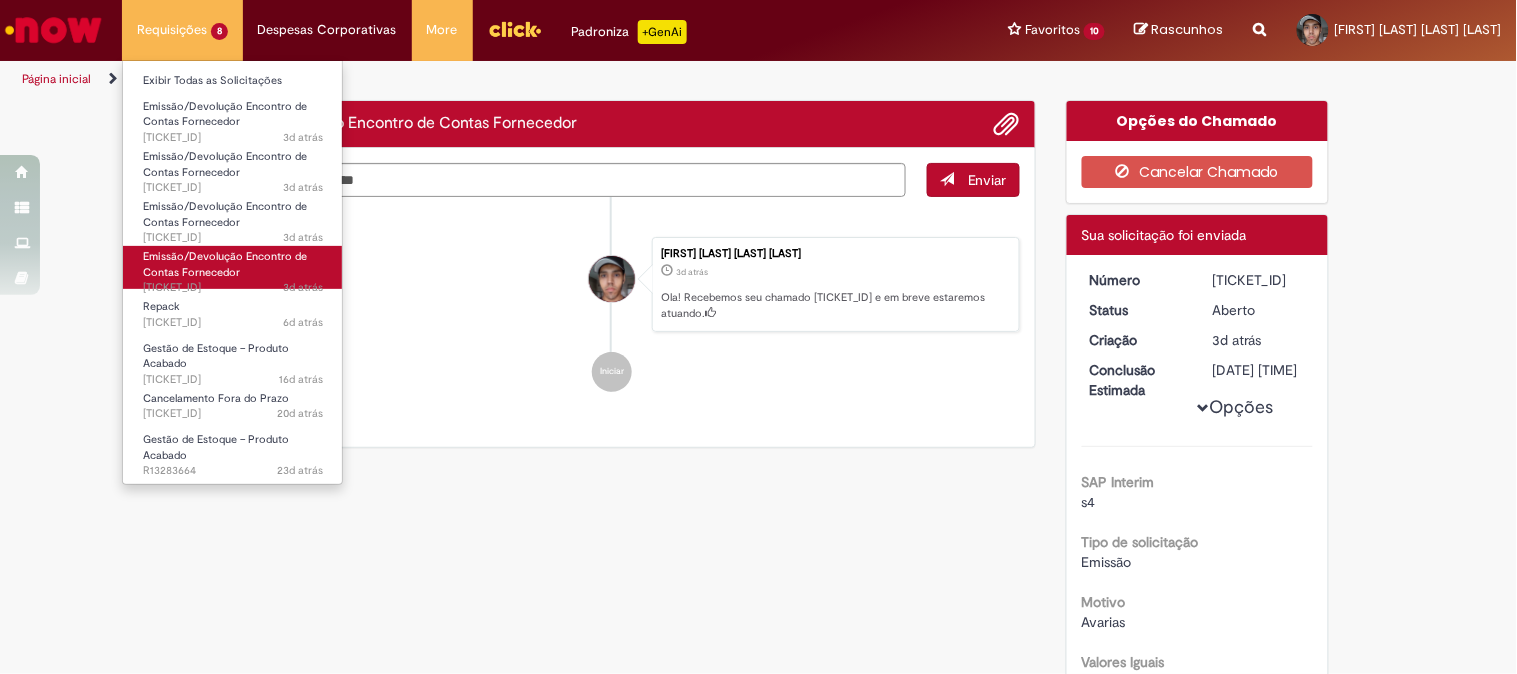 click on "Emissão/Devolução Encontro de Contas Fornecedor" at bounding box center [225, 264] 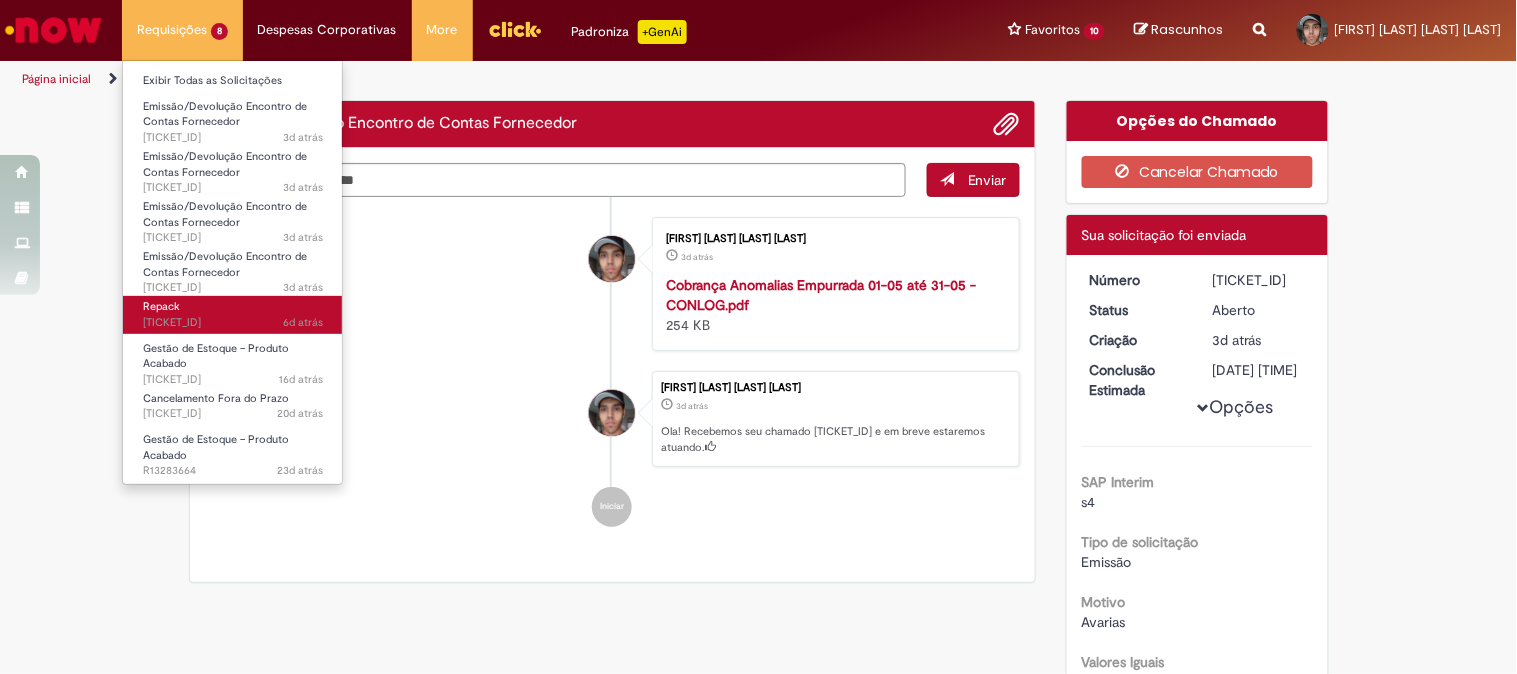 click on "Repack" at bounding box center [161, 306] 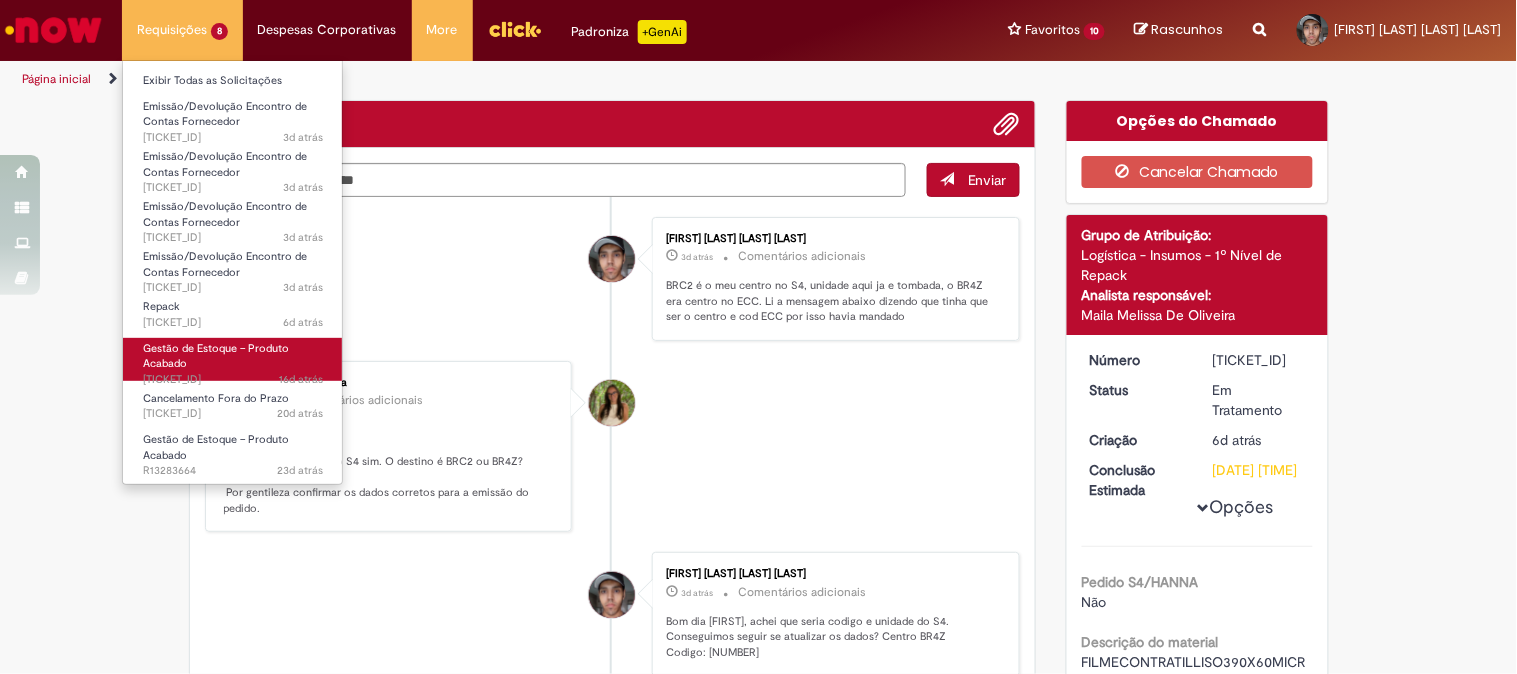 click on "Gestão de Estoque – Produto Acabado" at bounding box center [216, 356] 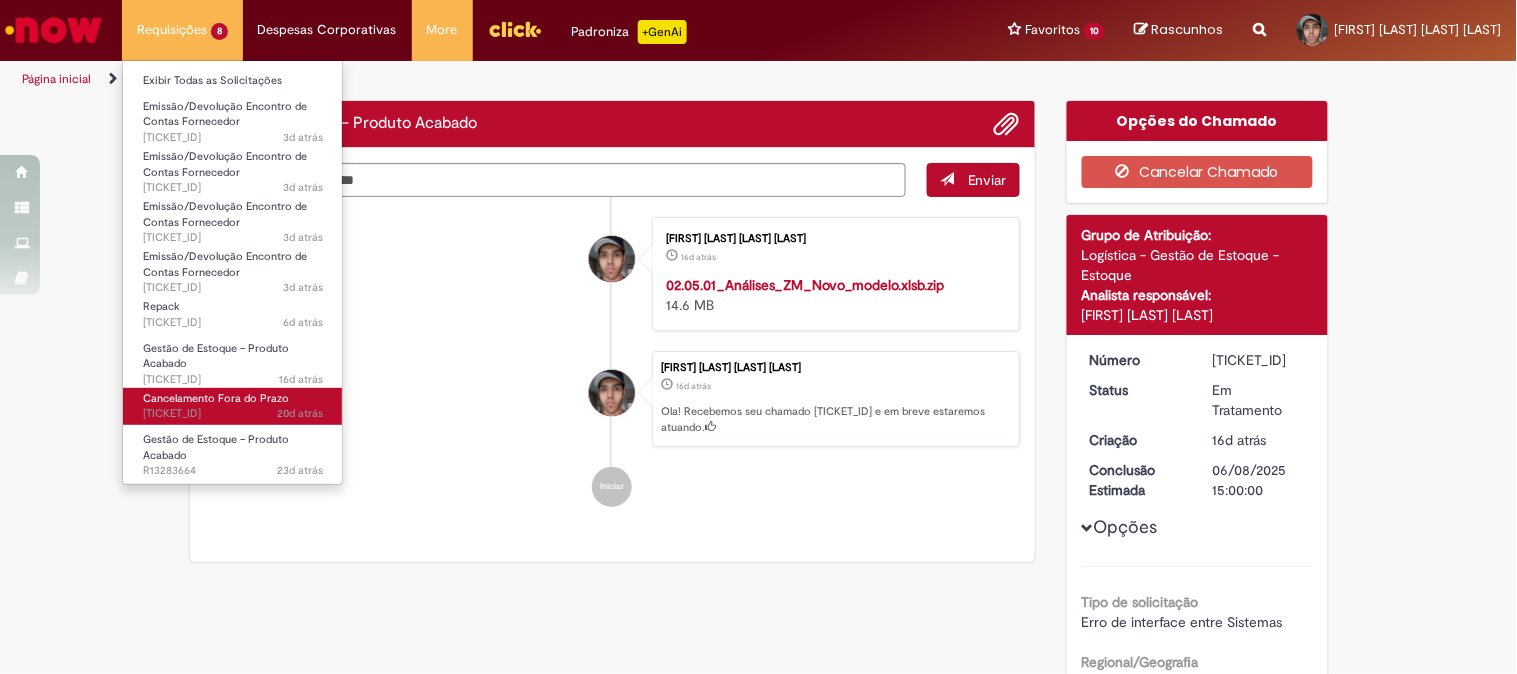 click on "Cancelamento Fora do Prazo" at bounding box center (216, 398) 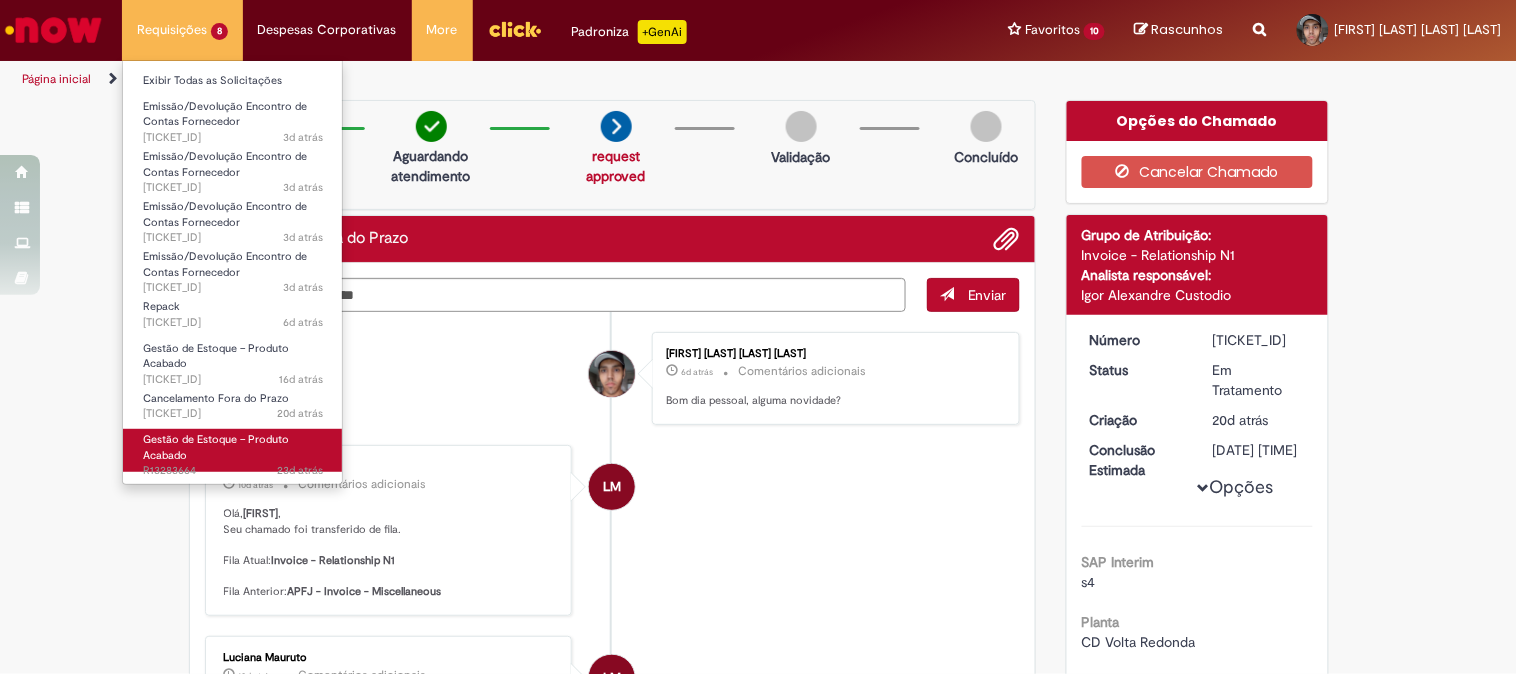 click on "Gestão de Estoque – Produto Acabado" at bounding box center (216, 447) 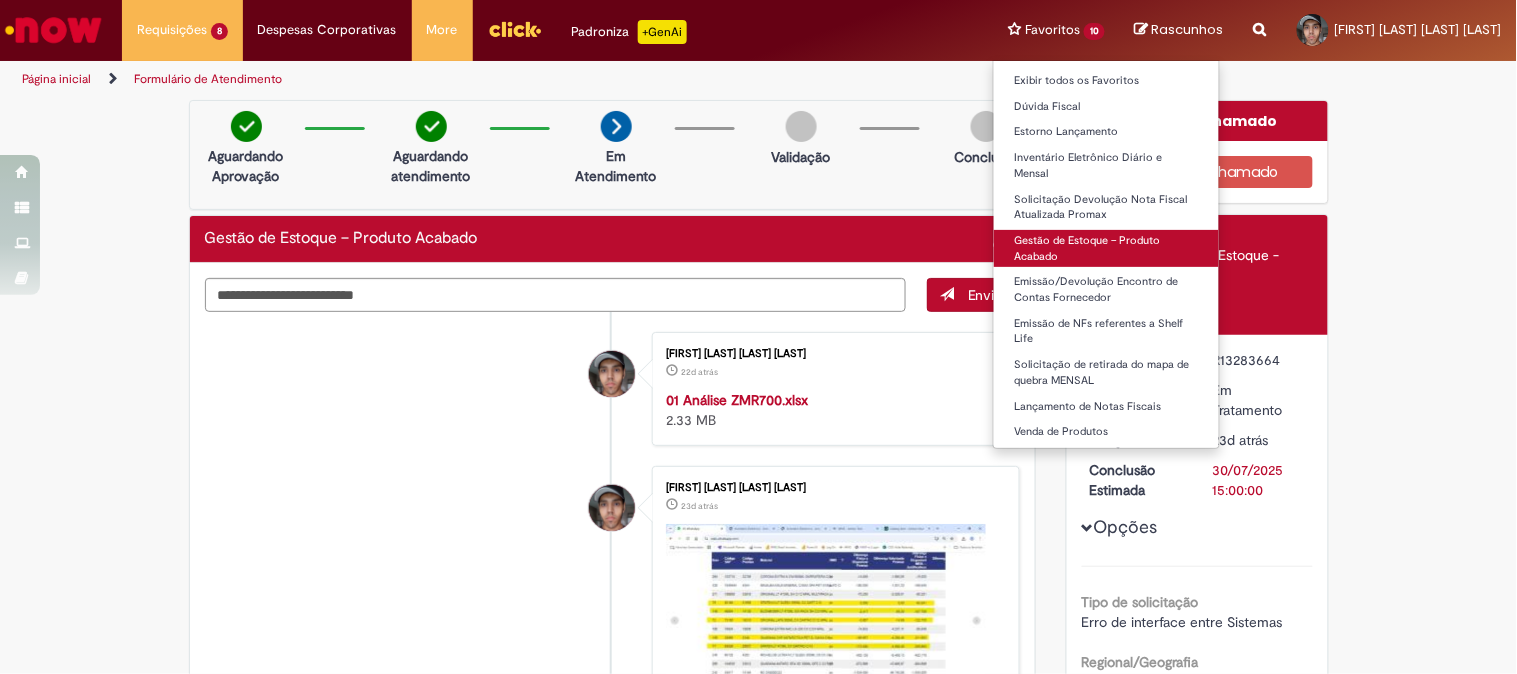 click on "Gestão de Estoque – Produto Acabado" at bounding box center (1106, 248) 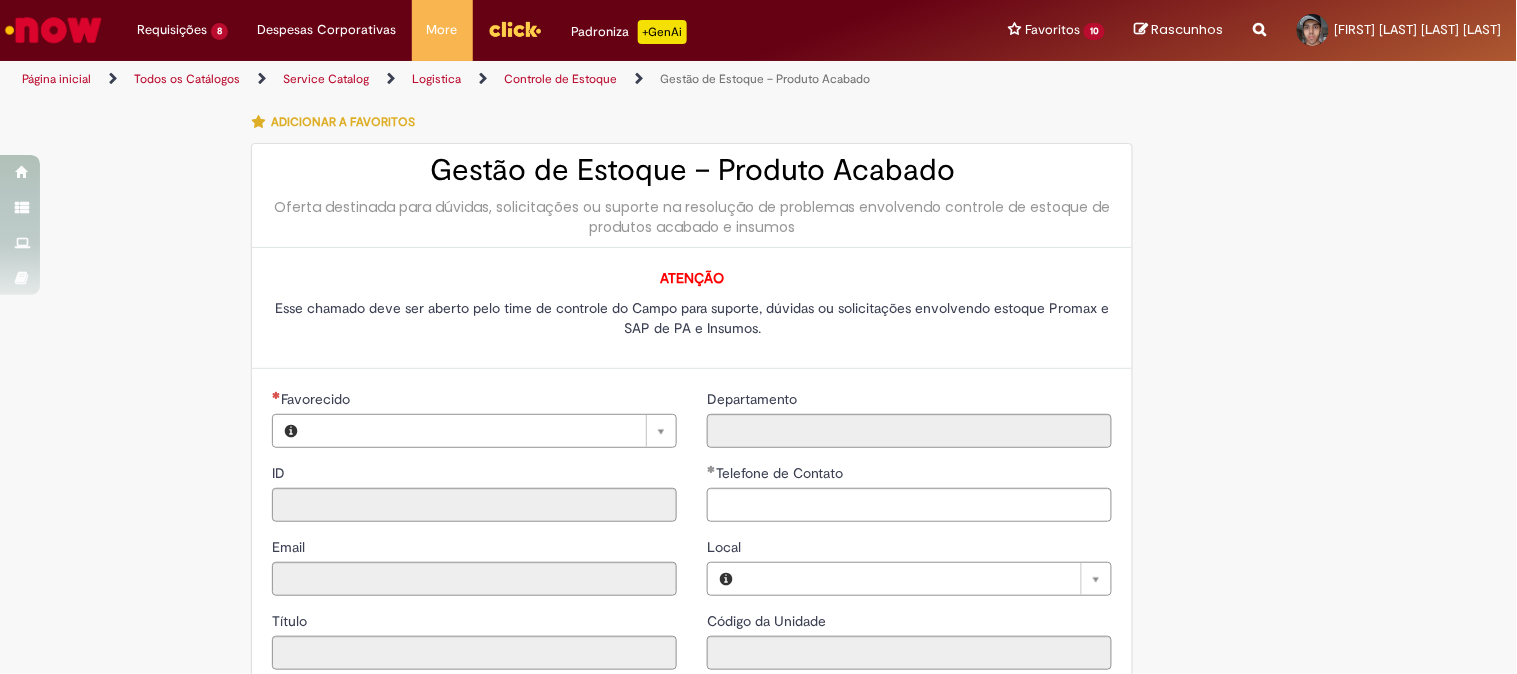 type on "********" 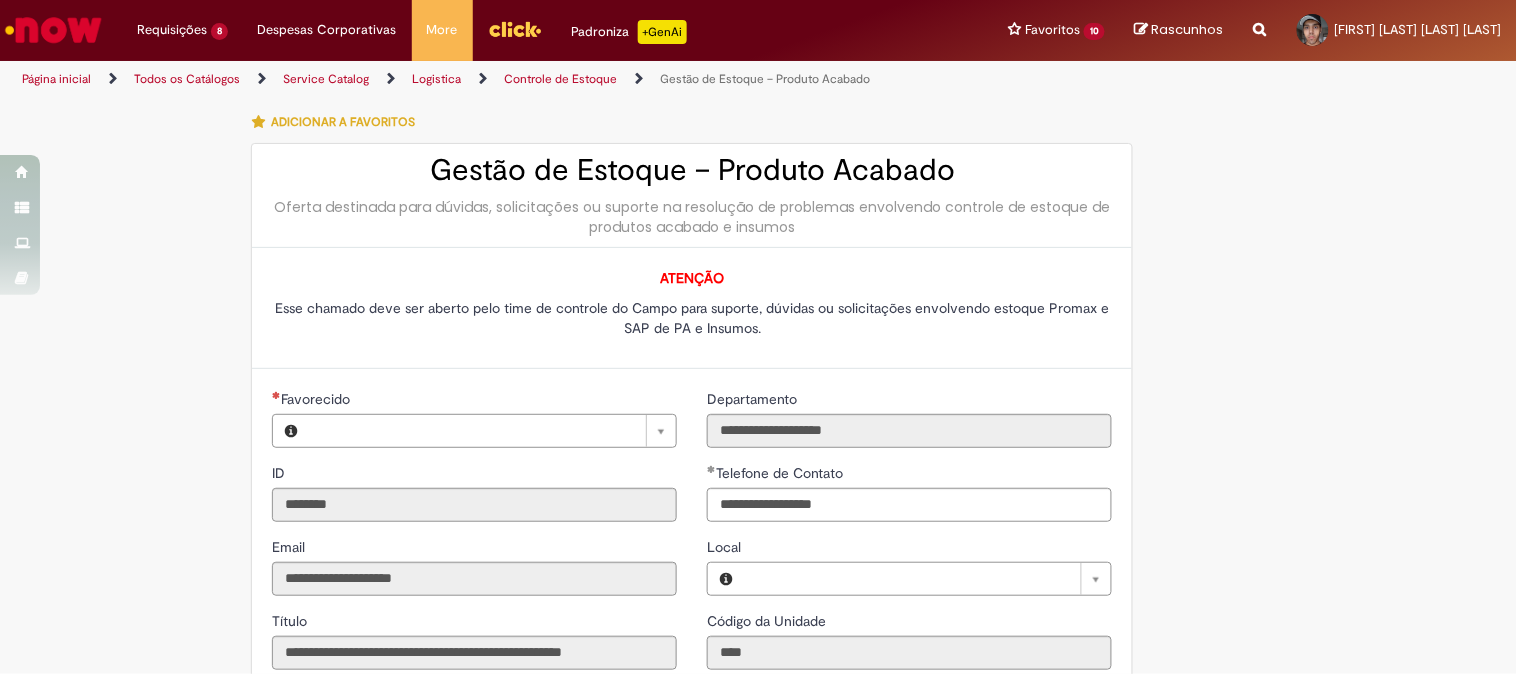 type on "**********" 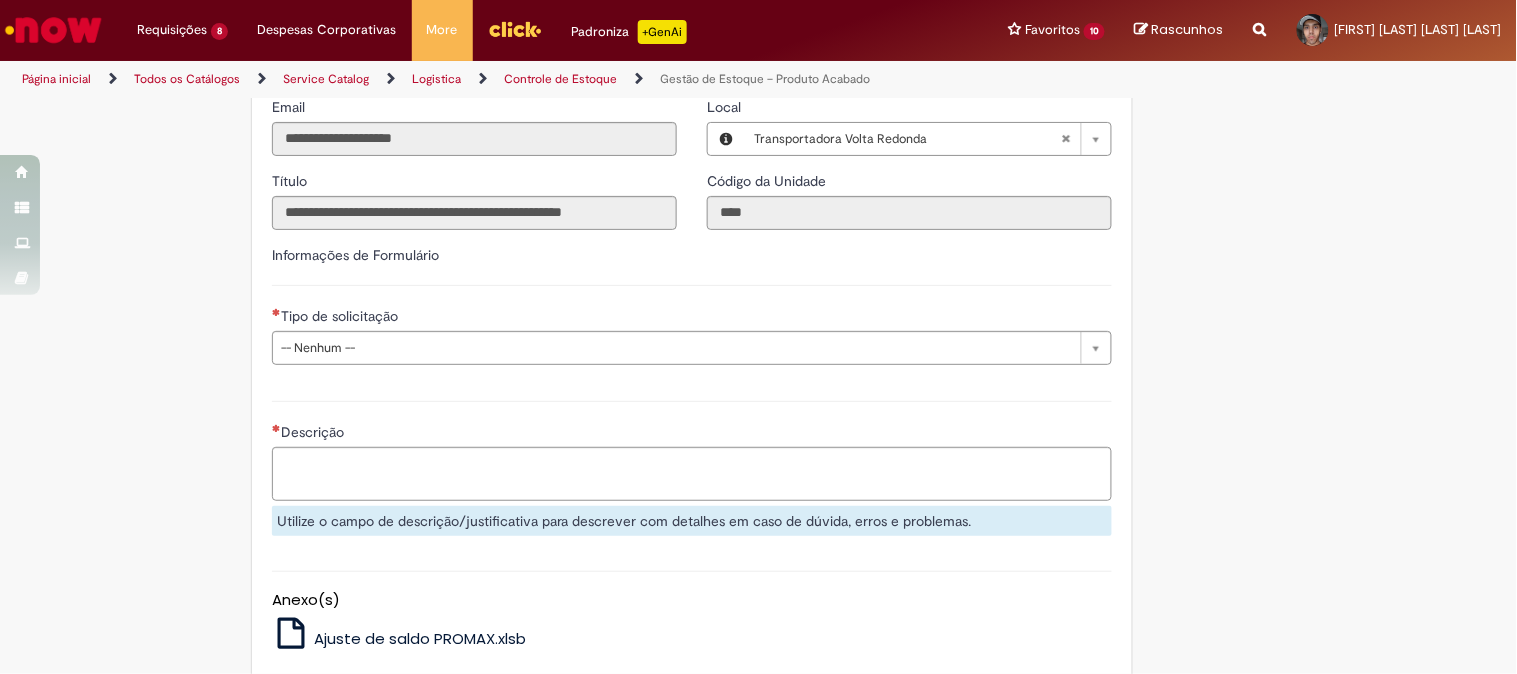 scroll, scrollTop: 487, scrollLeft: 0, axis: vertical 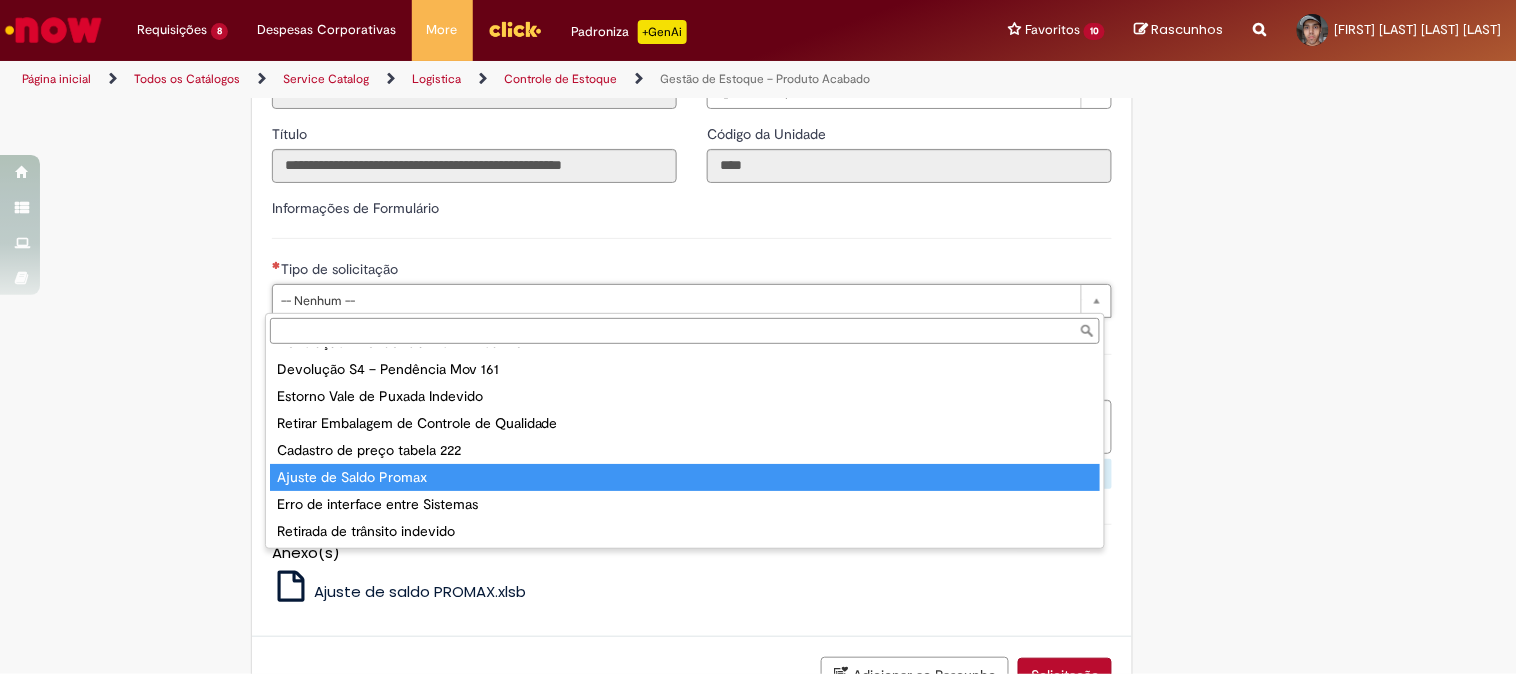 type on "**********" 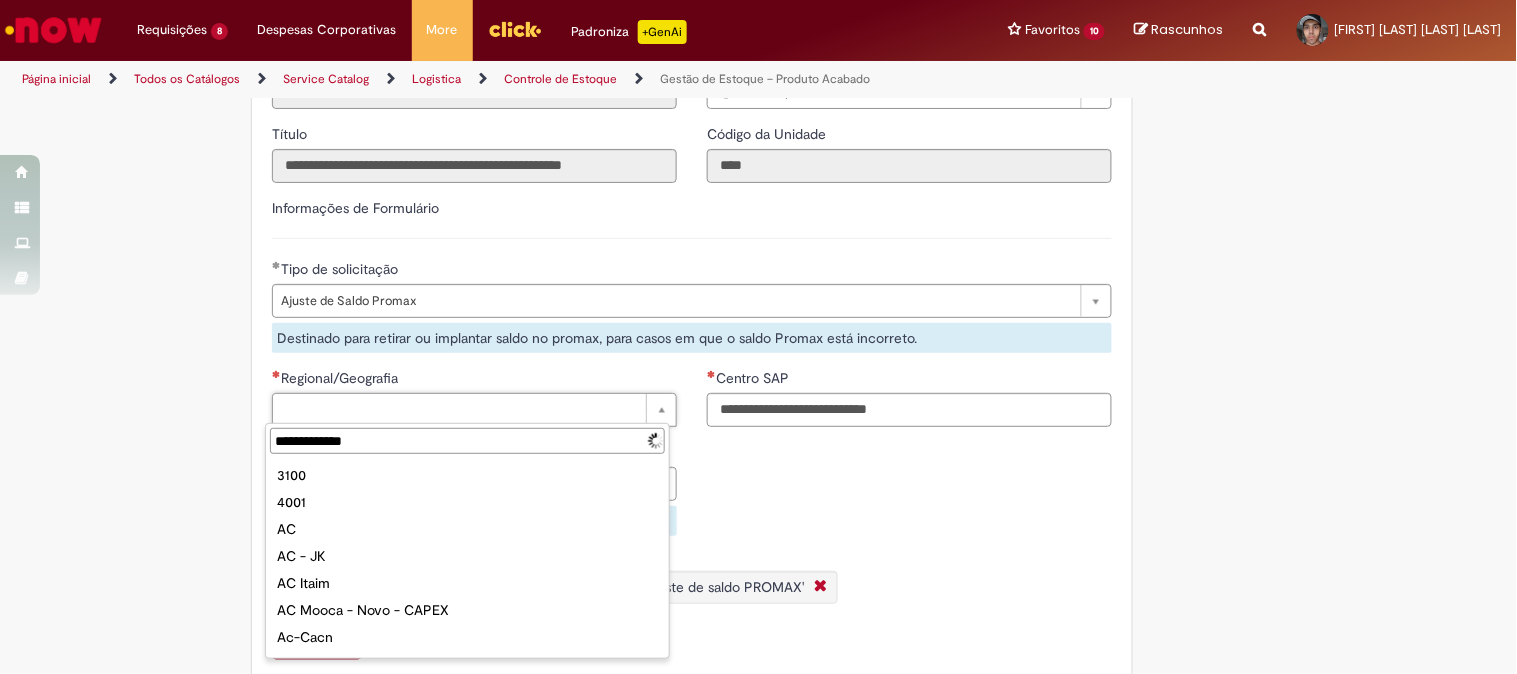 type on "**********" 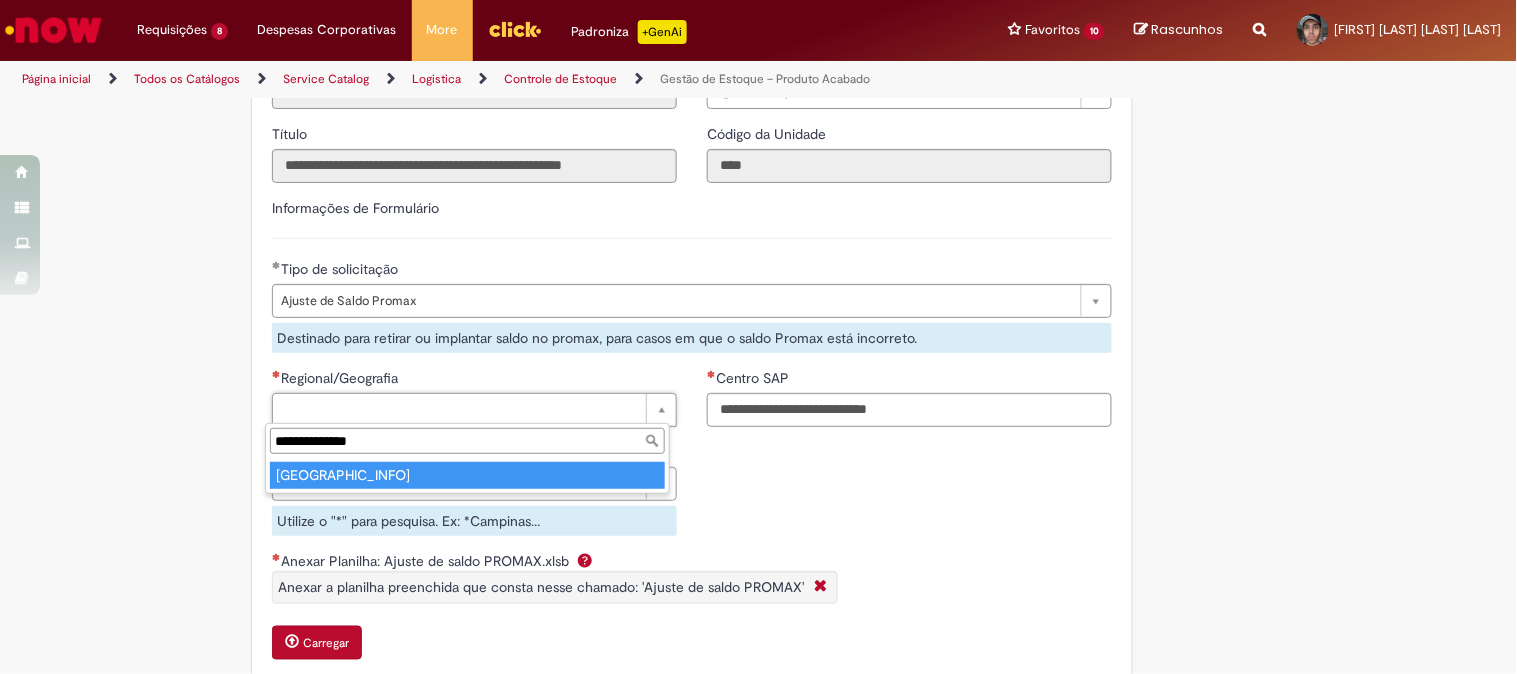 type on "**********" 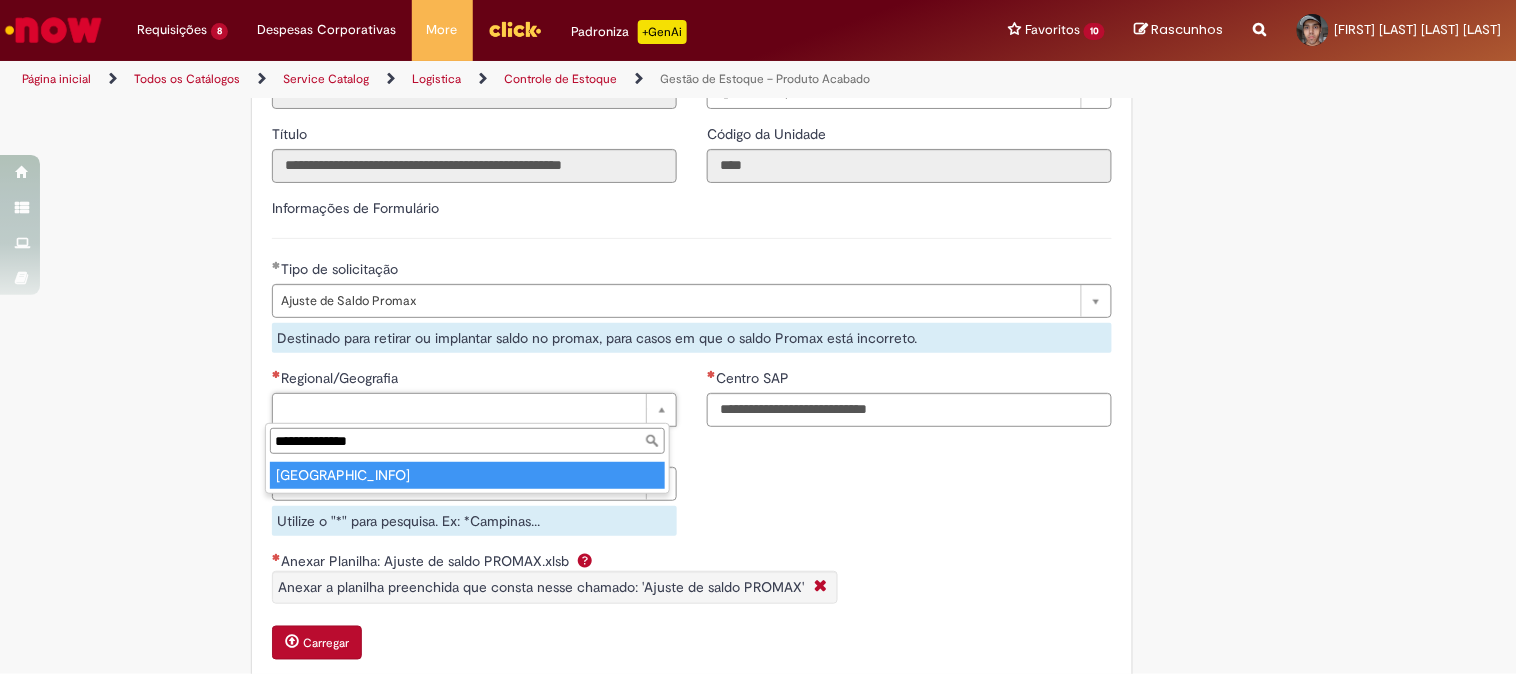 type on "**********" 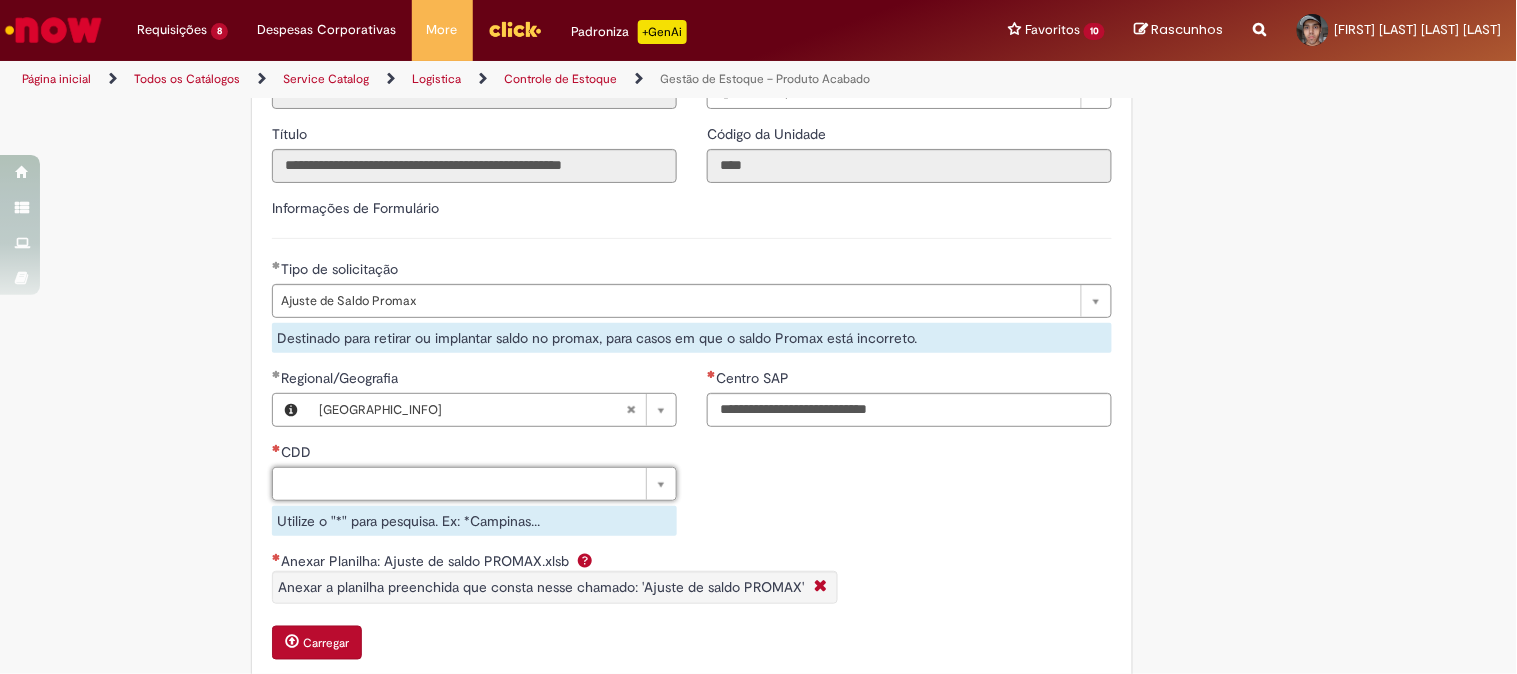 type on "*" 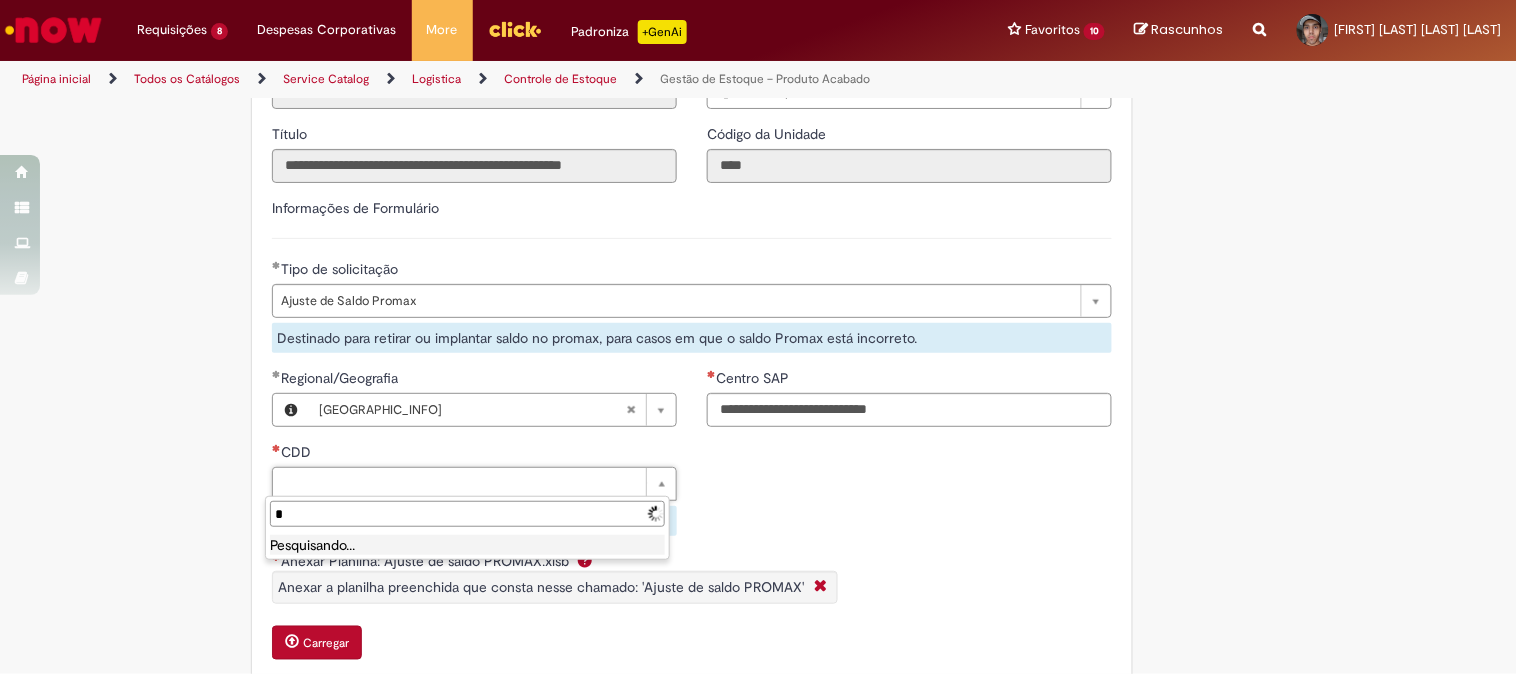type 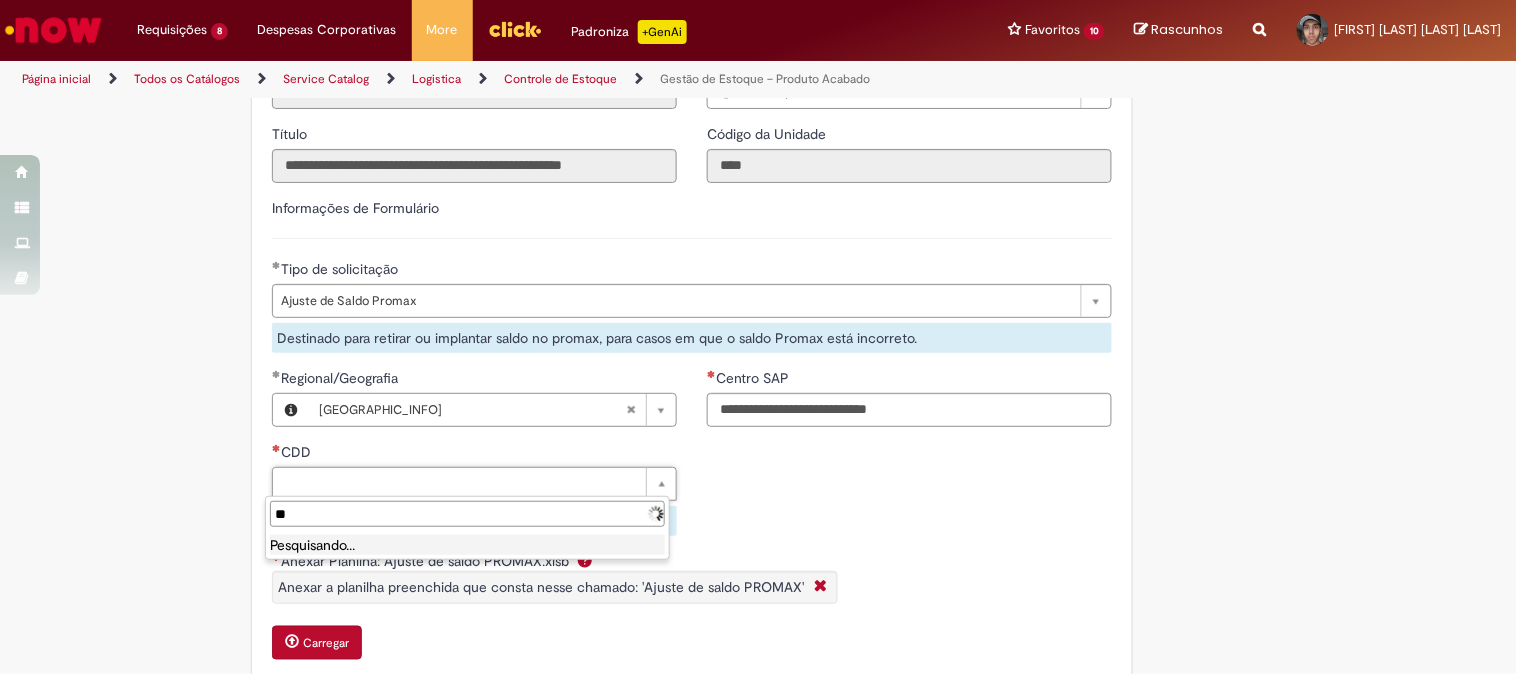 type on "***" 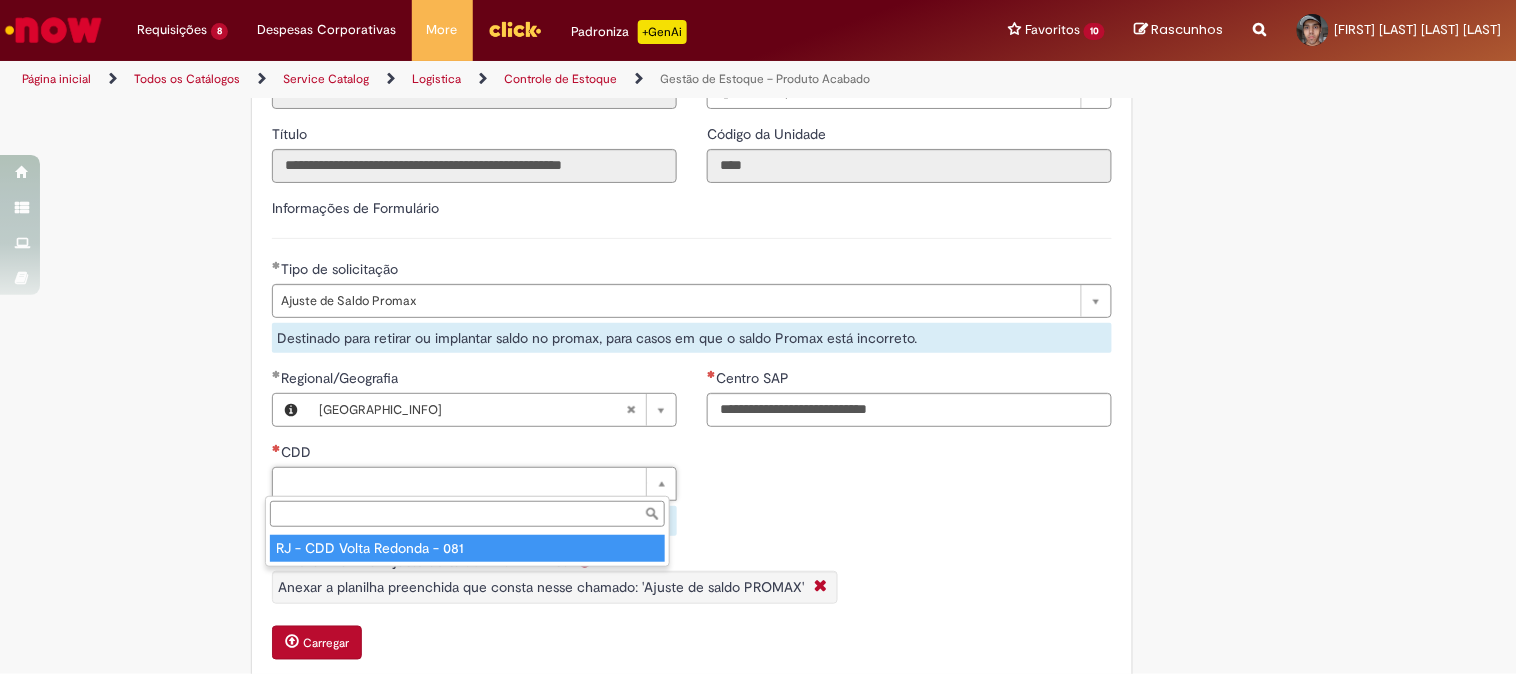 type on "**********" 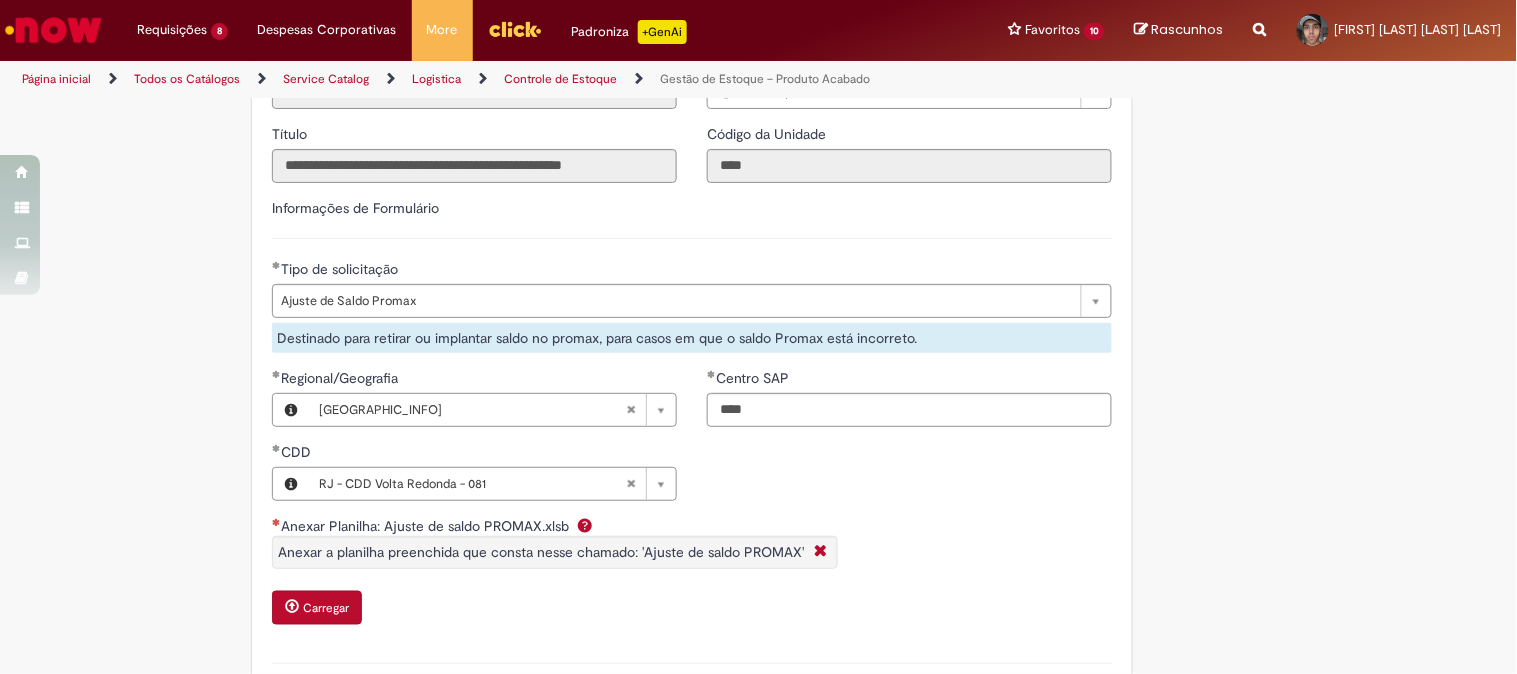 type on "****" 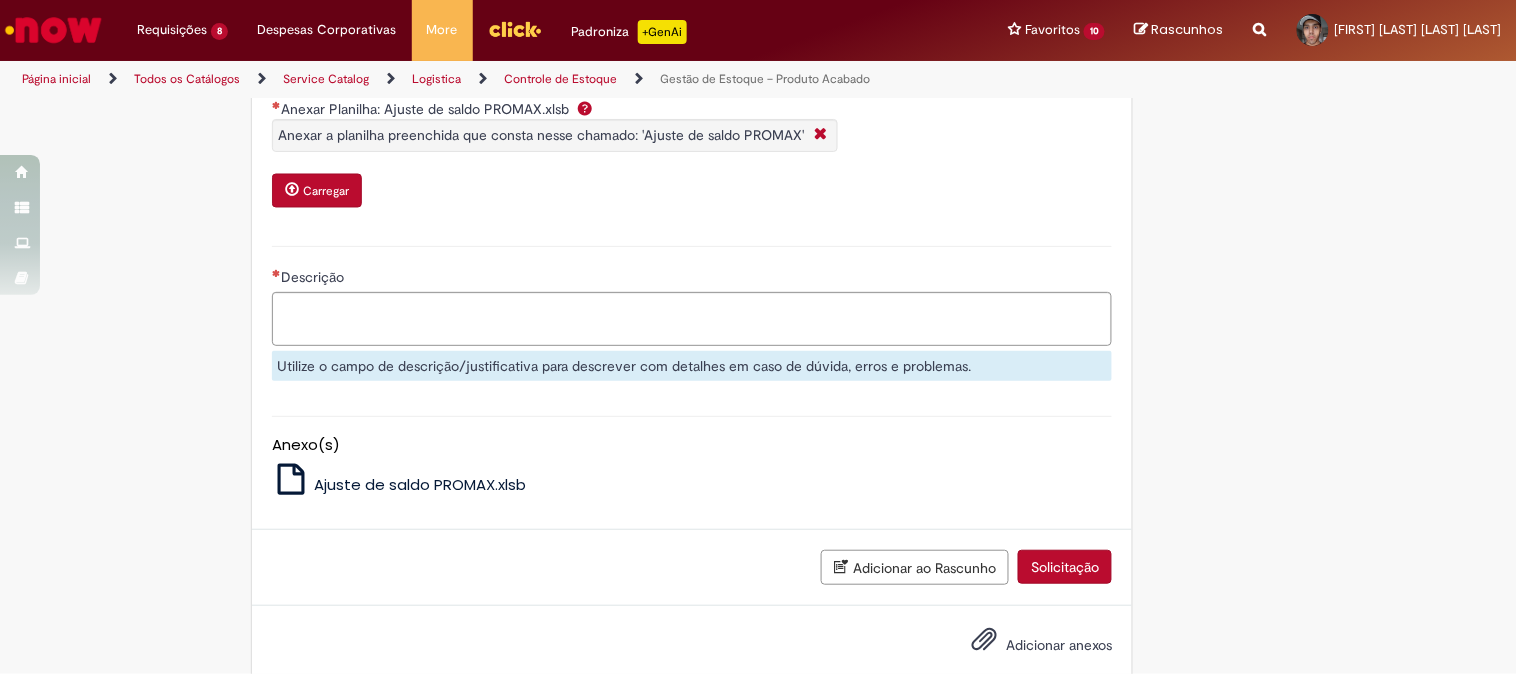 scroll, scrollTop: 950, scrollLeft: 0, axis: vertical 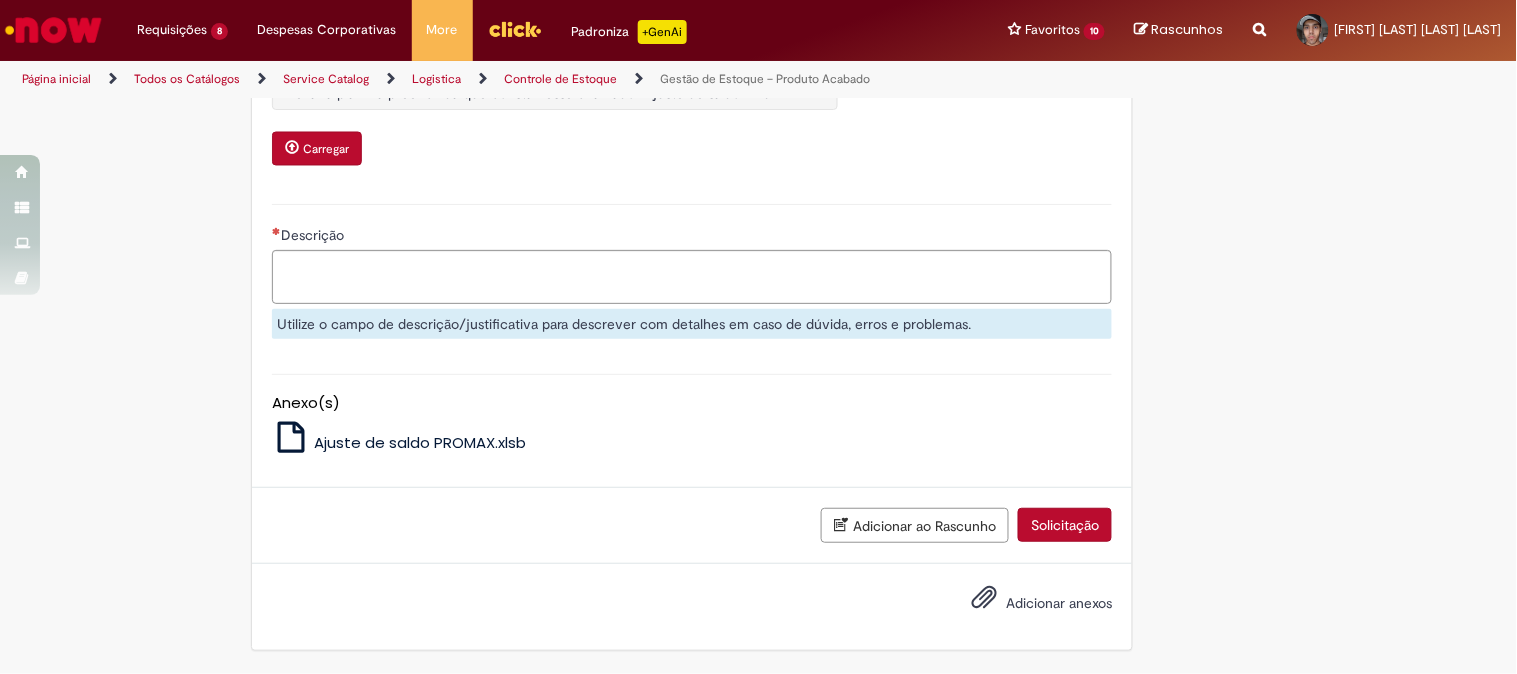 click on "Ajuste de saldo PROMAX.xlsb" at bounding box center (420, 442) 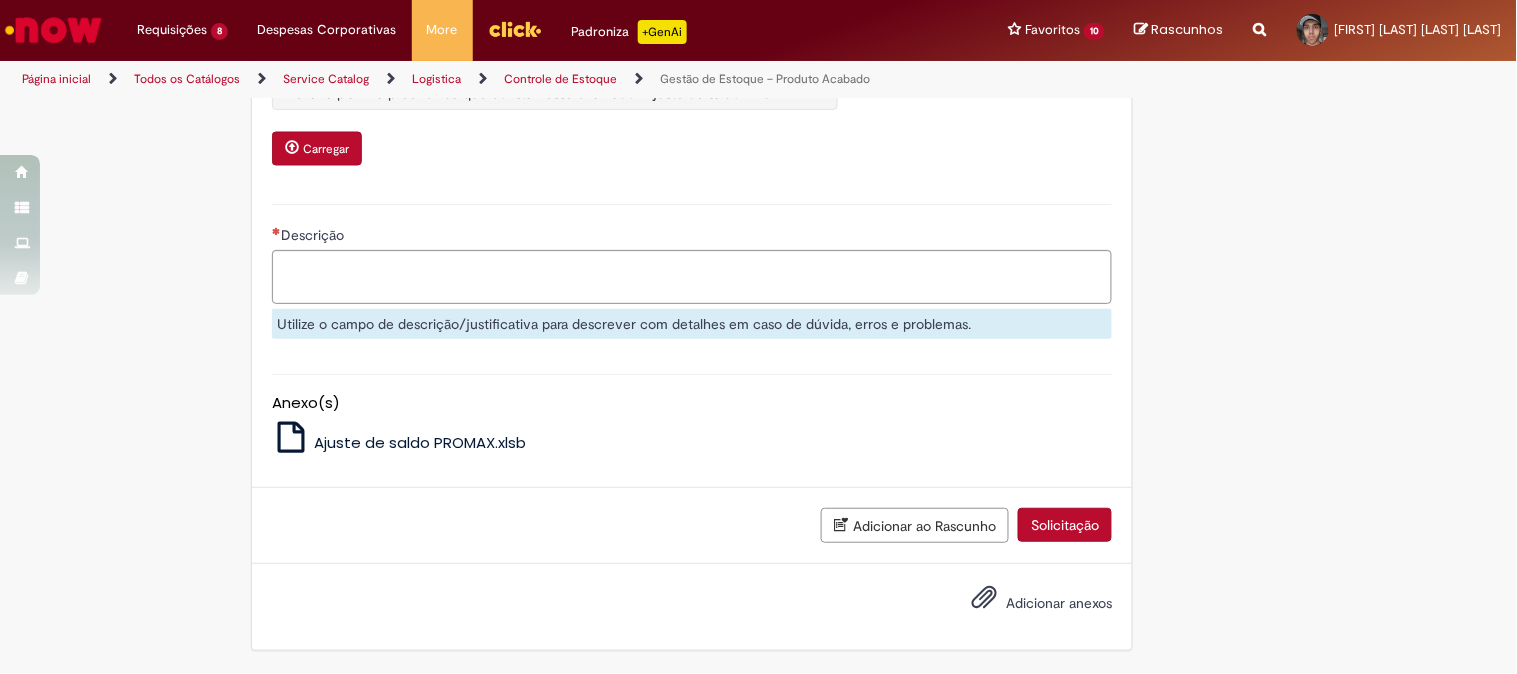 click on "Carregar" at bounding box center (317, 149) 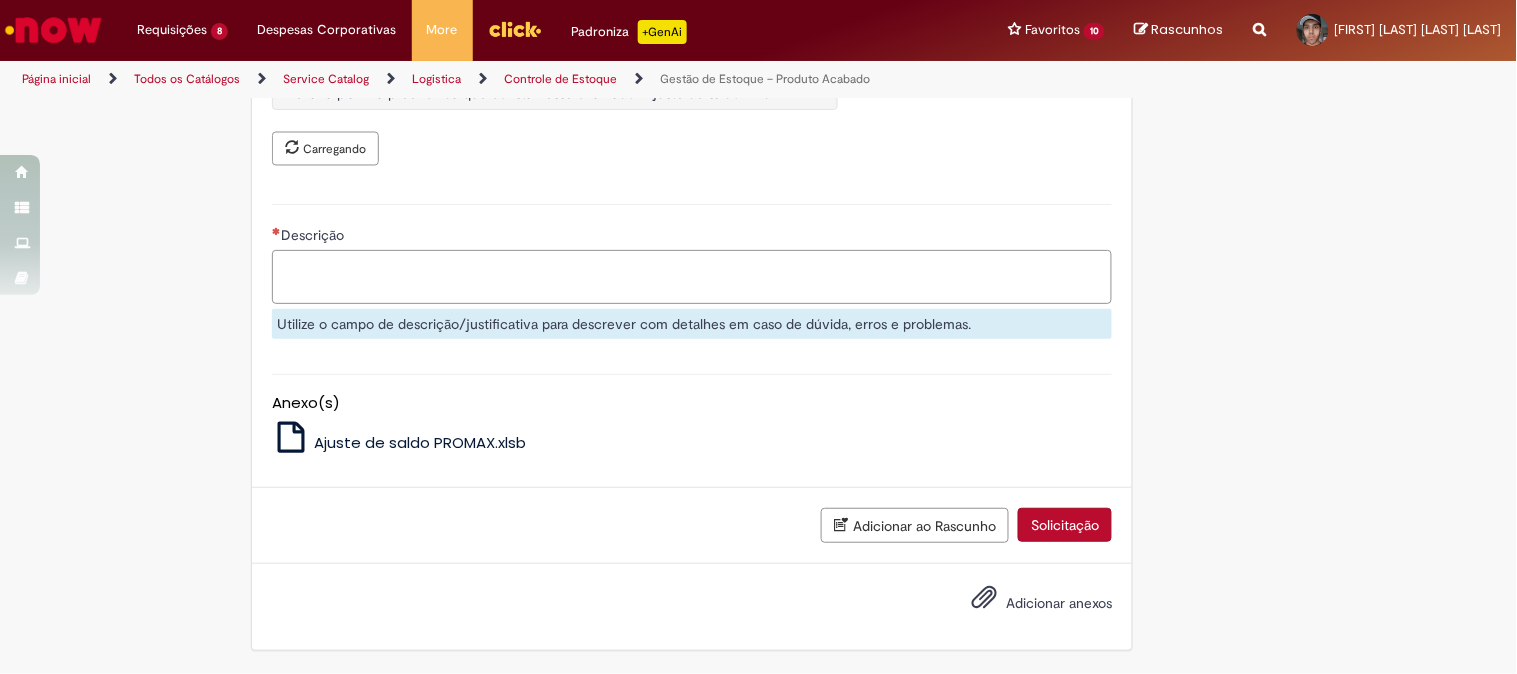click on "Descrição" at bounding box center [692, 277] 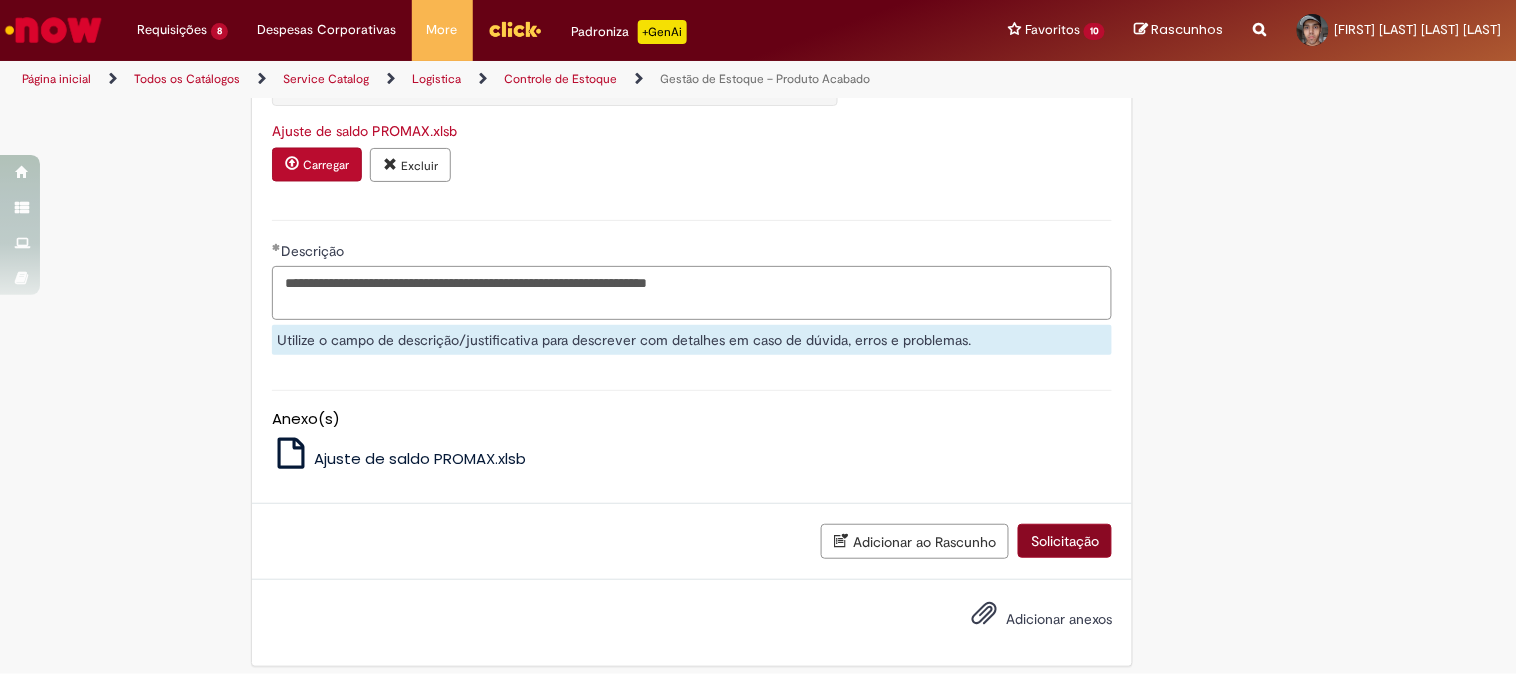 type on "**********" 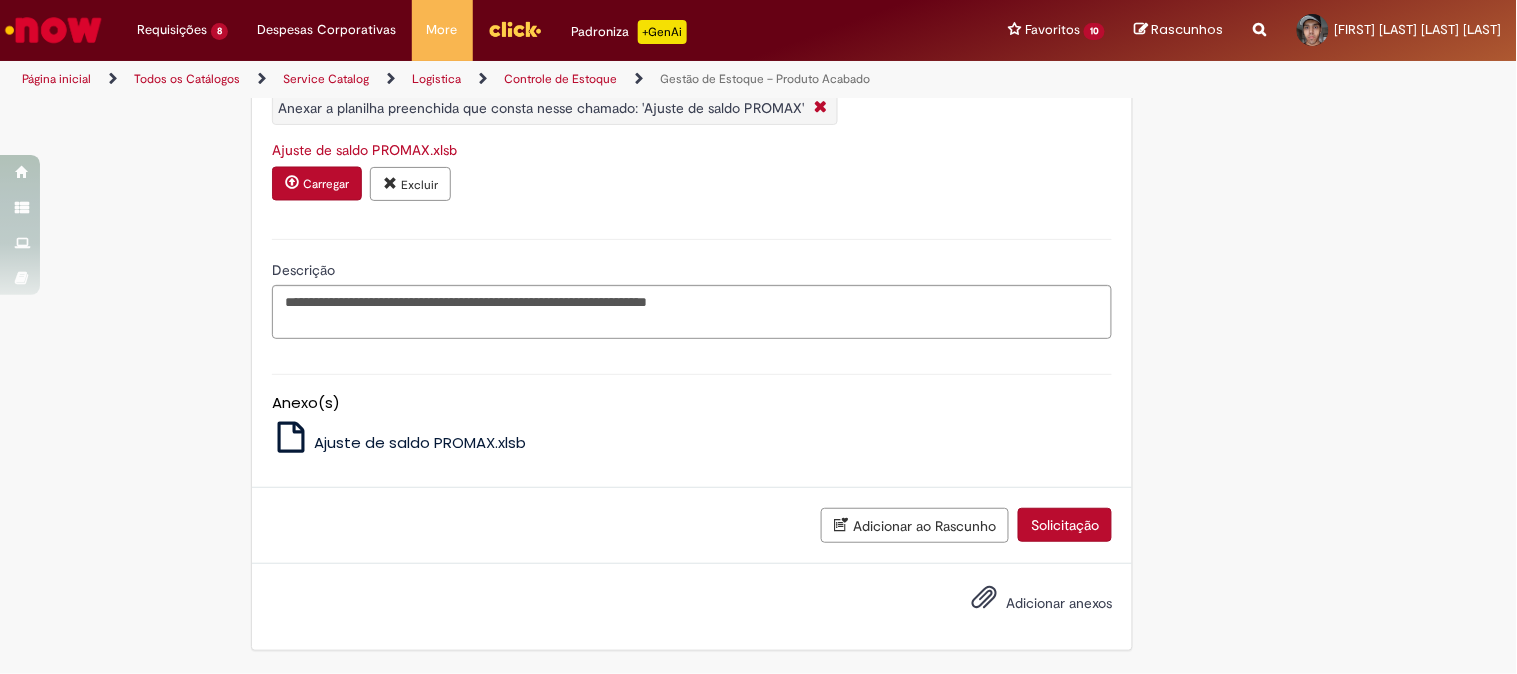 click on "Solicitação" at bounding box center [1065, 525] 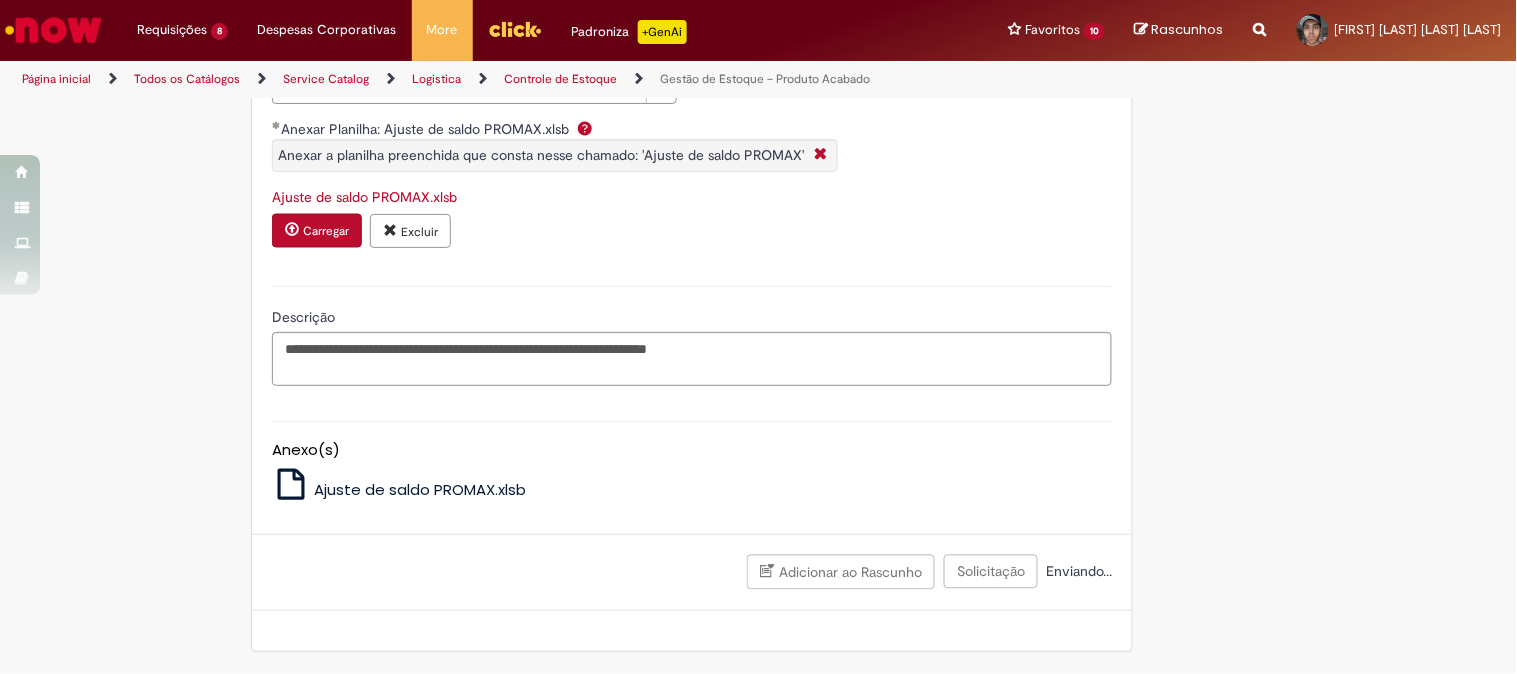 scroll, scrollTop: 888, scrollLeft: 0, axis: vertical 